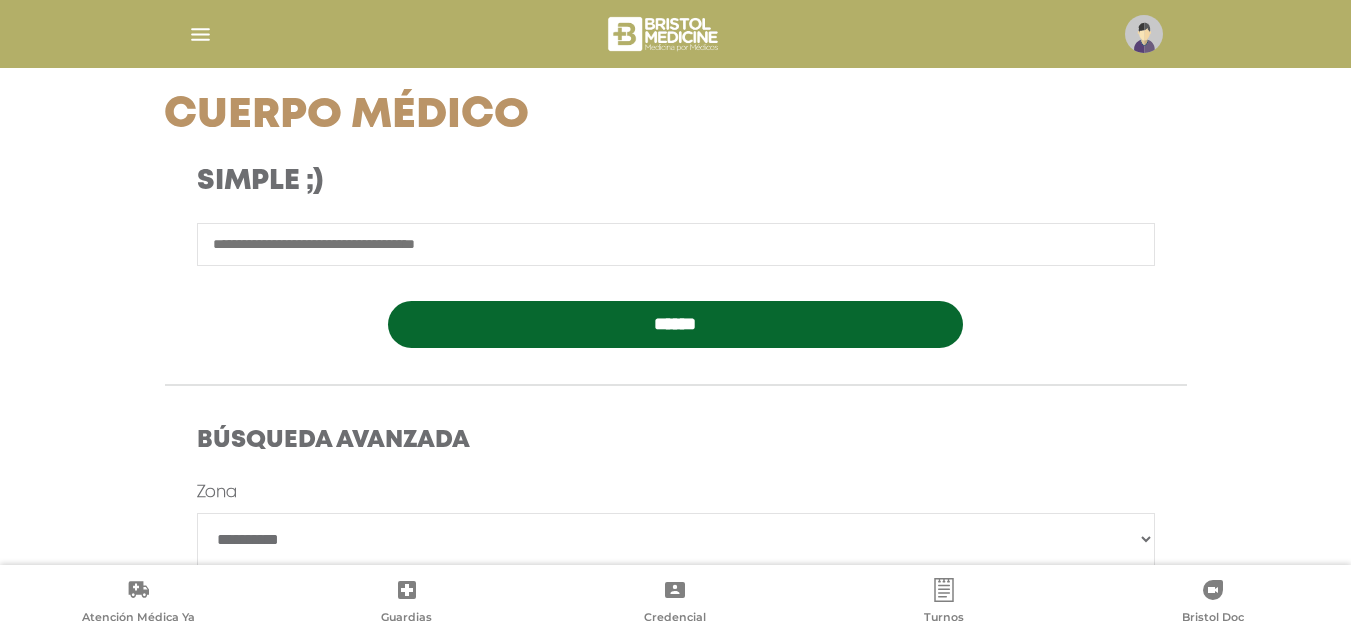 scroll, scrollTop: 300, scrollLeft: 0, axis: vertical 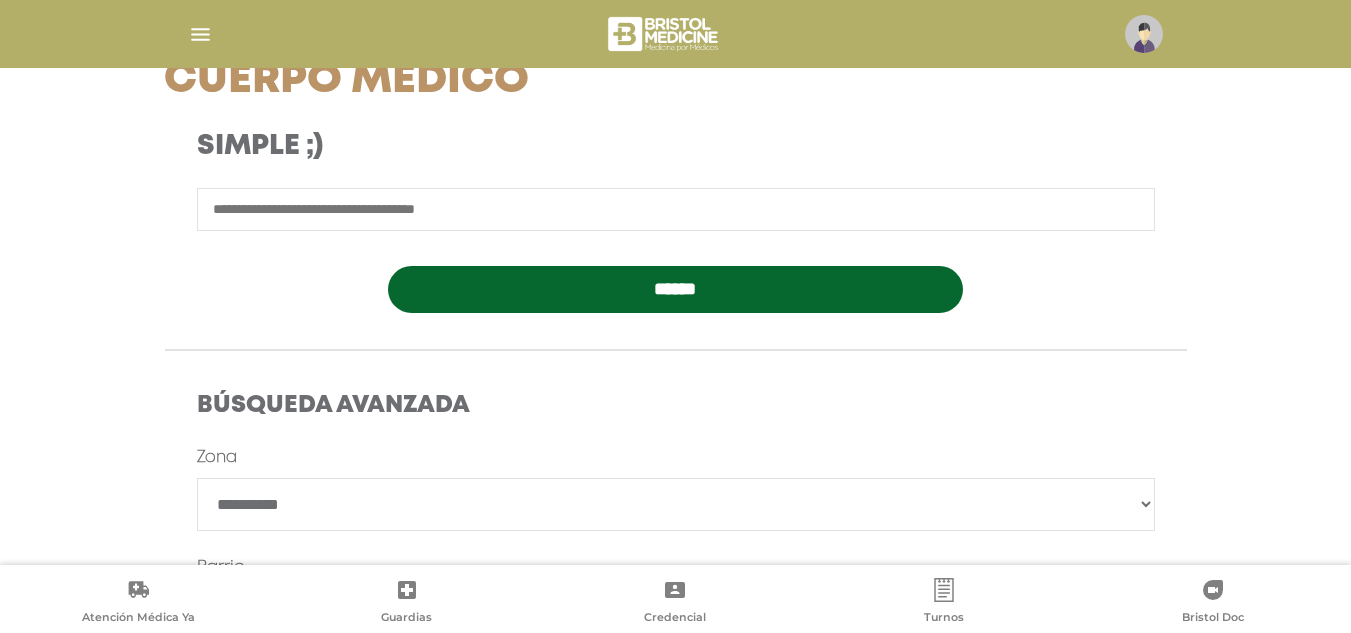 click at bounding box center (676, 209) 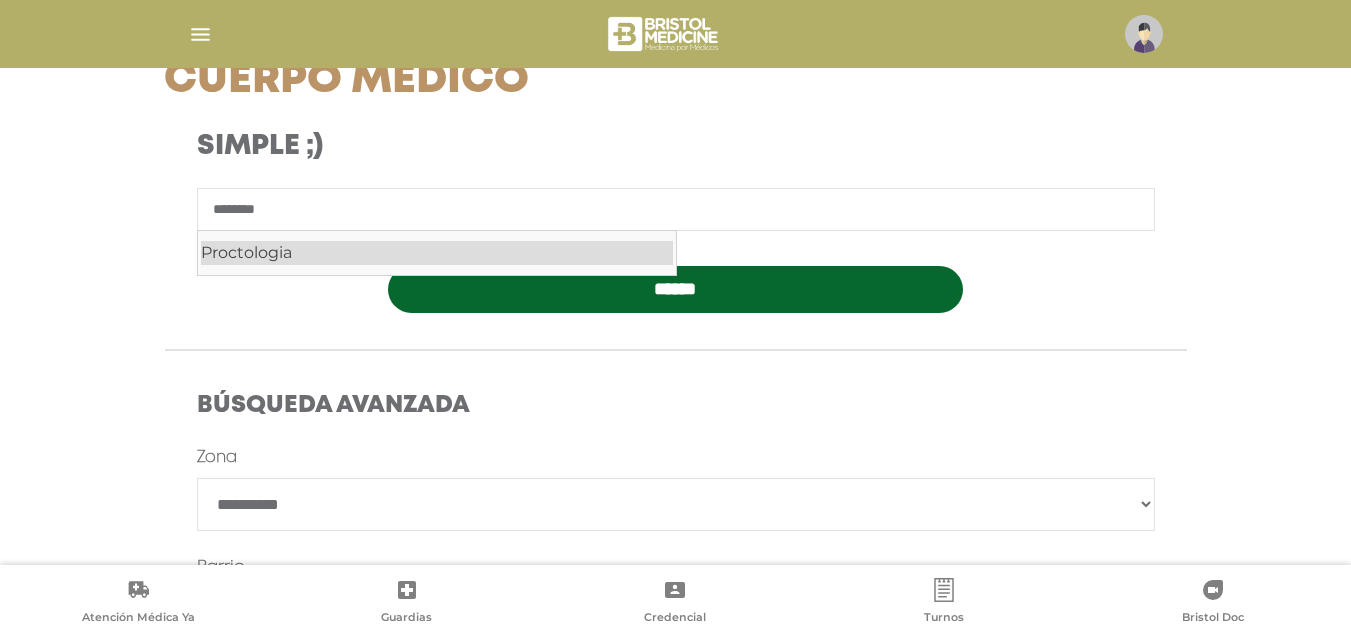 click on "Proctologia" at bounding box center [437, 253] 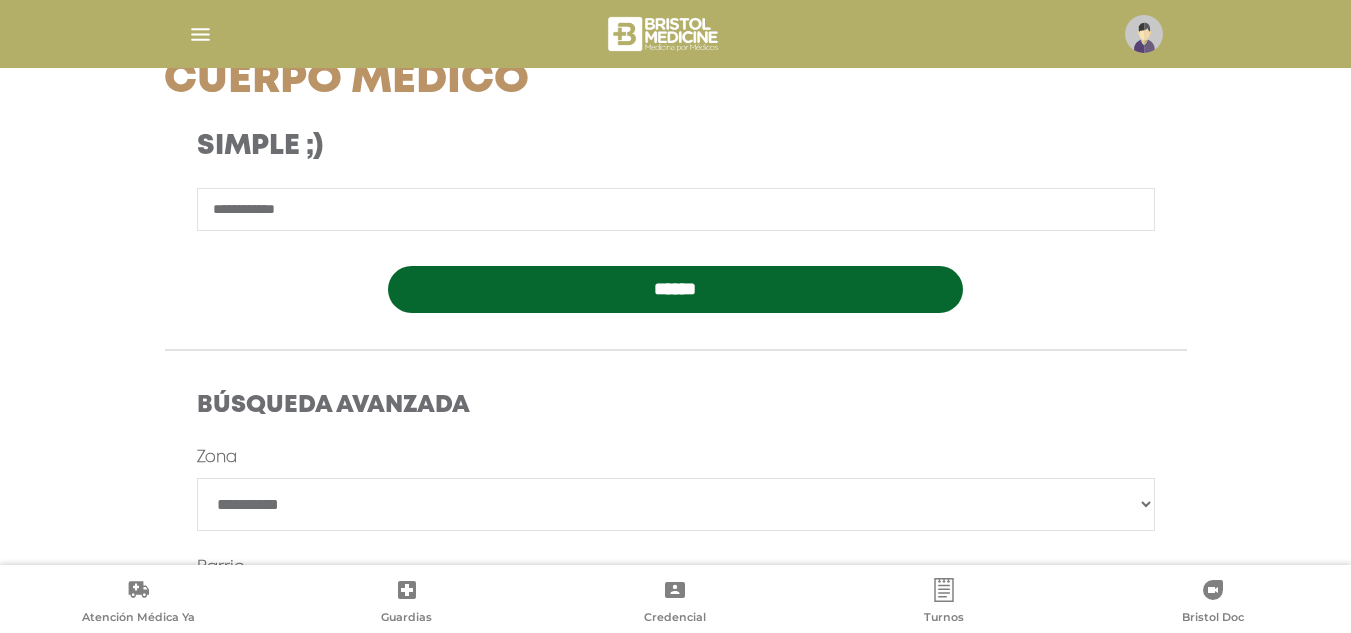 type on "**********" 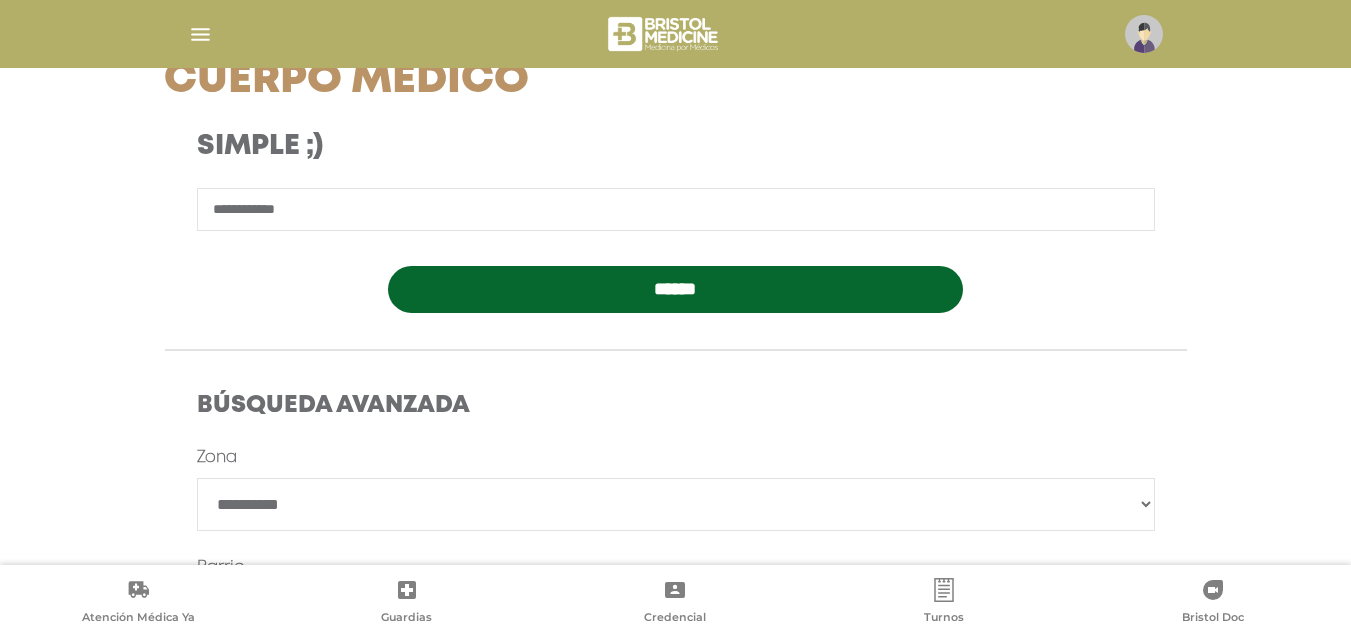 select on "****" 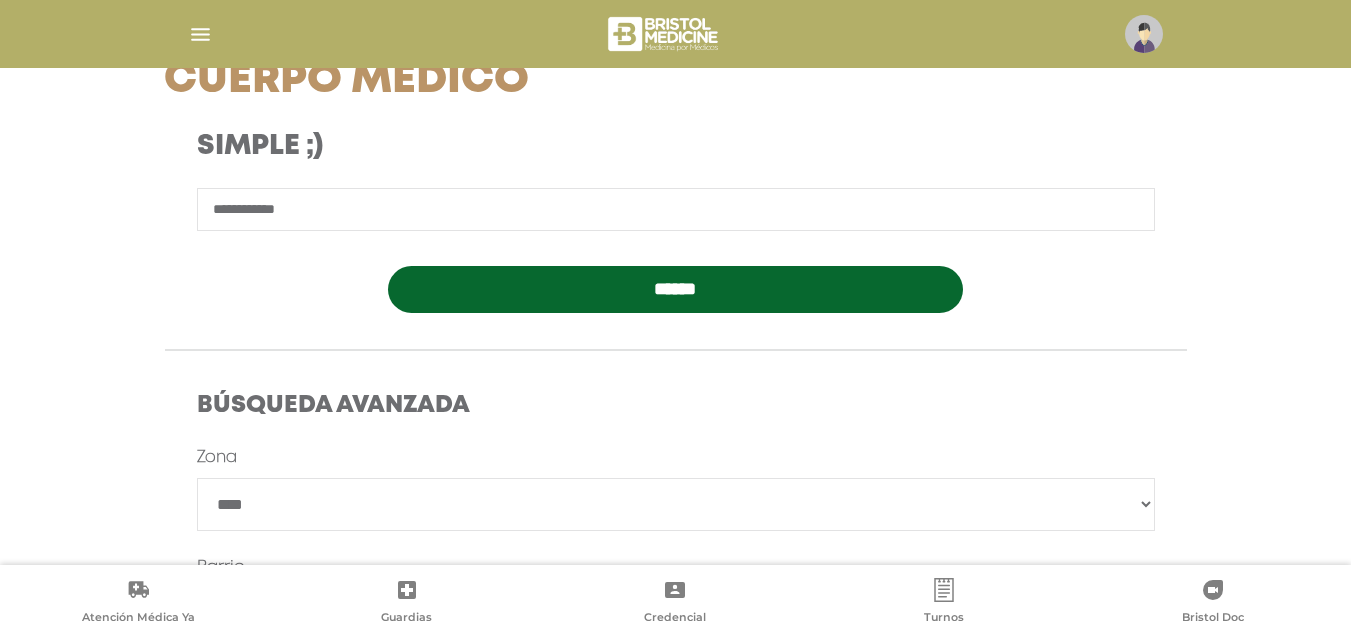 click on "**********" at bounding box center (676, 504) 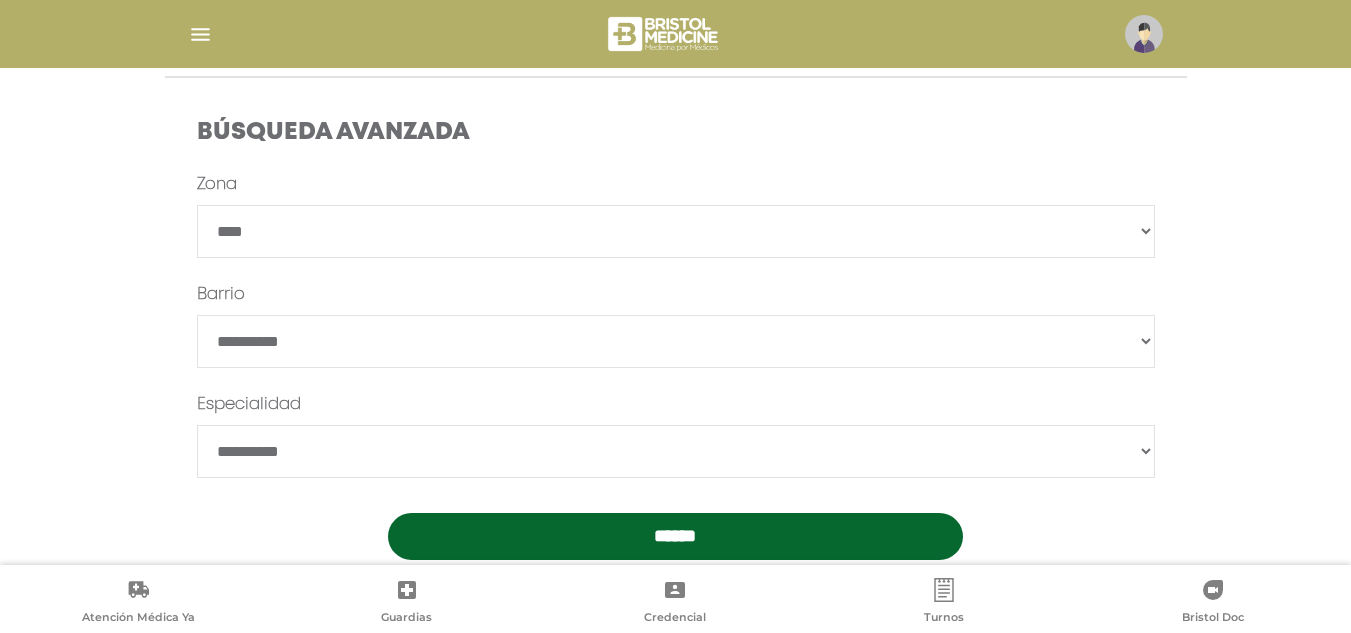 scroll, scrollTop: 600, scrollLeft: 0, axis: vertical 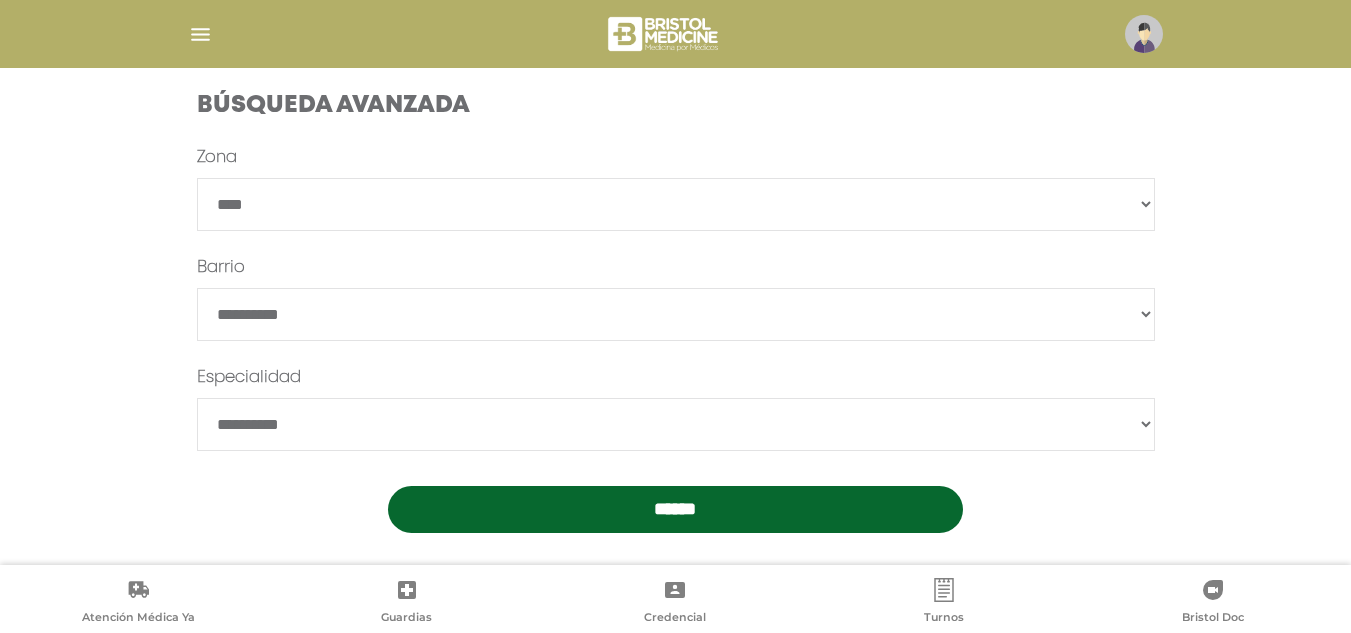click on "**********" at bounding box center [676, 424] 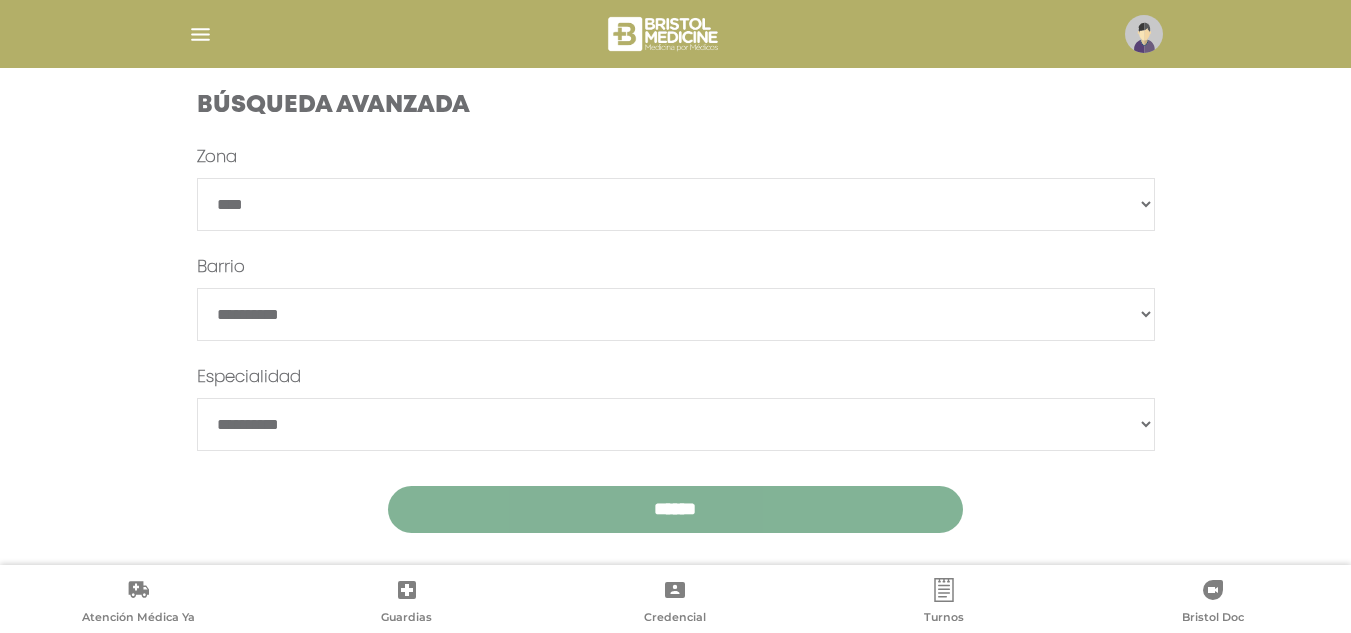click on "******" at bounding box center (675, 509) 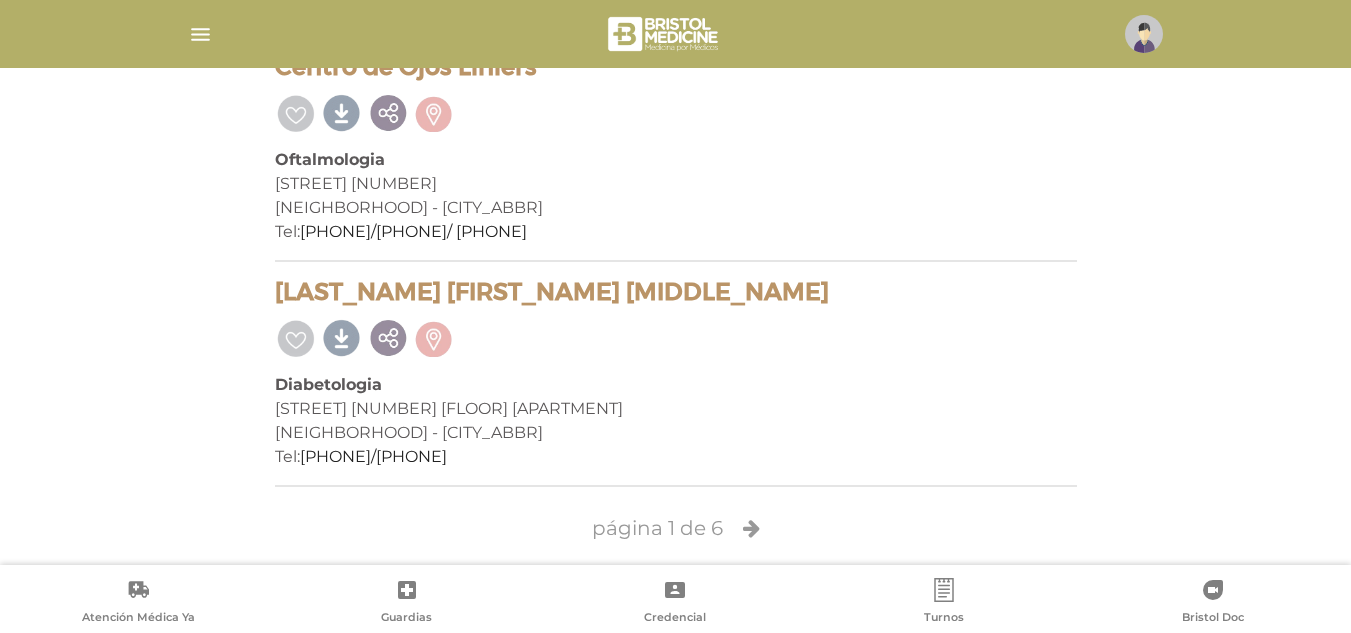 scroll, scrollTop: 4995, scrollLeft: 0, axis: vertical 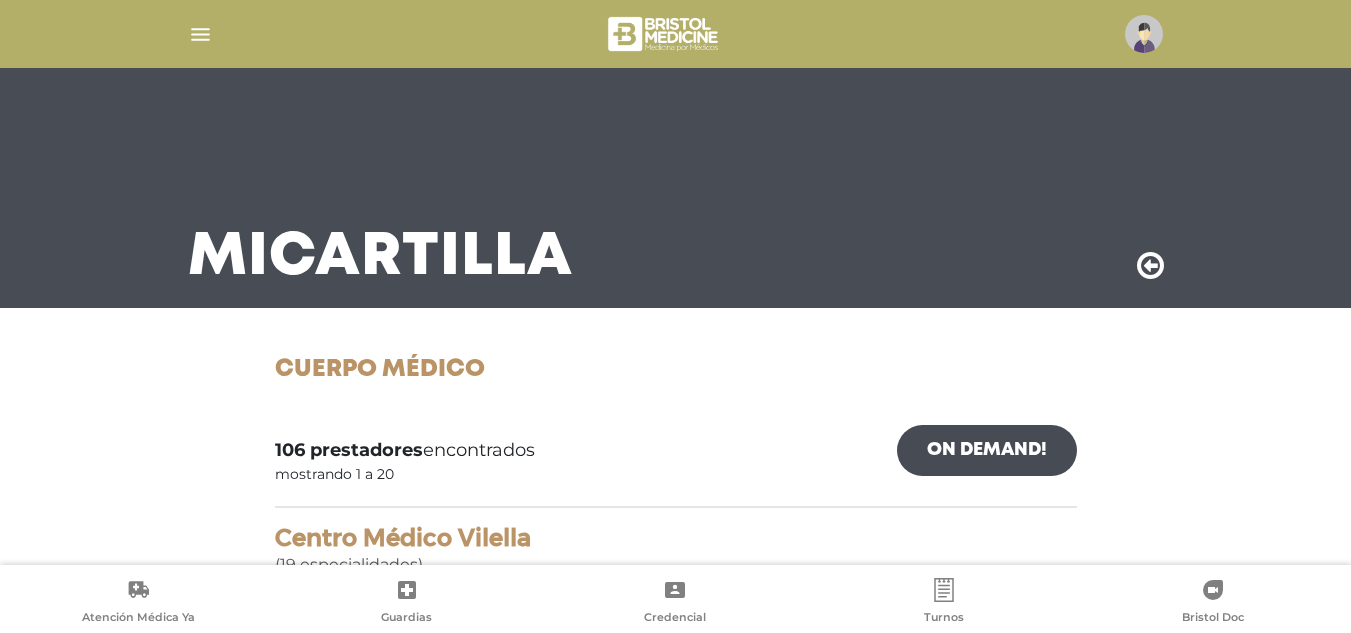 click at bounding box center [200, 34] 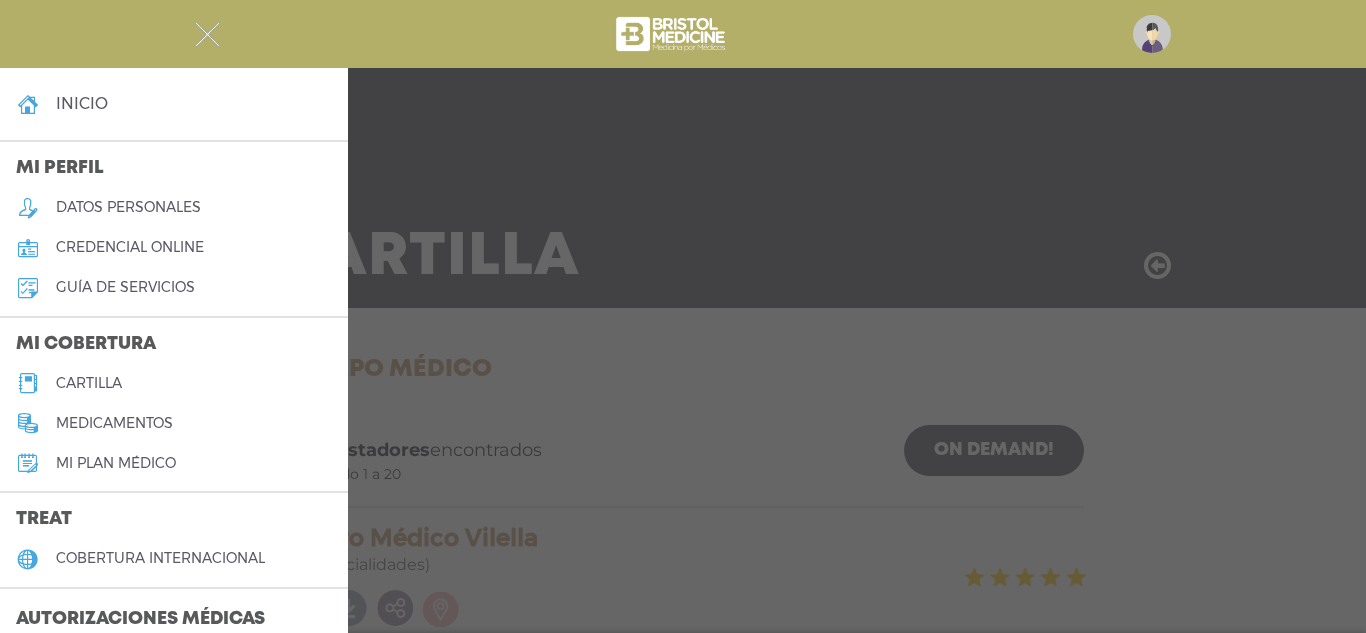 click on "cartilla" at bounding box center [89, 383] 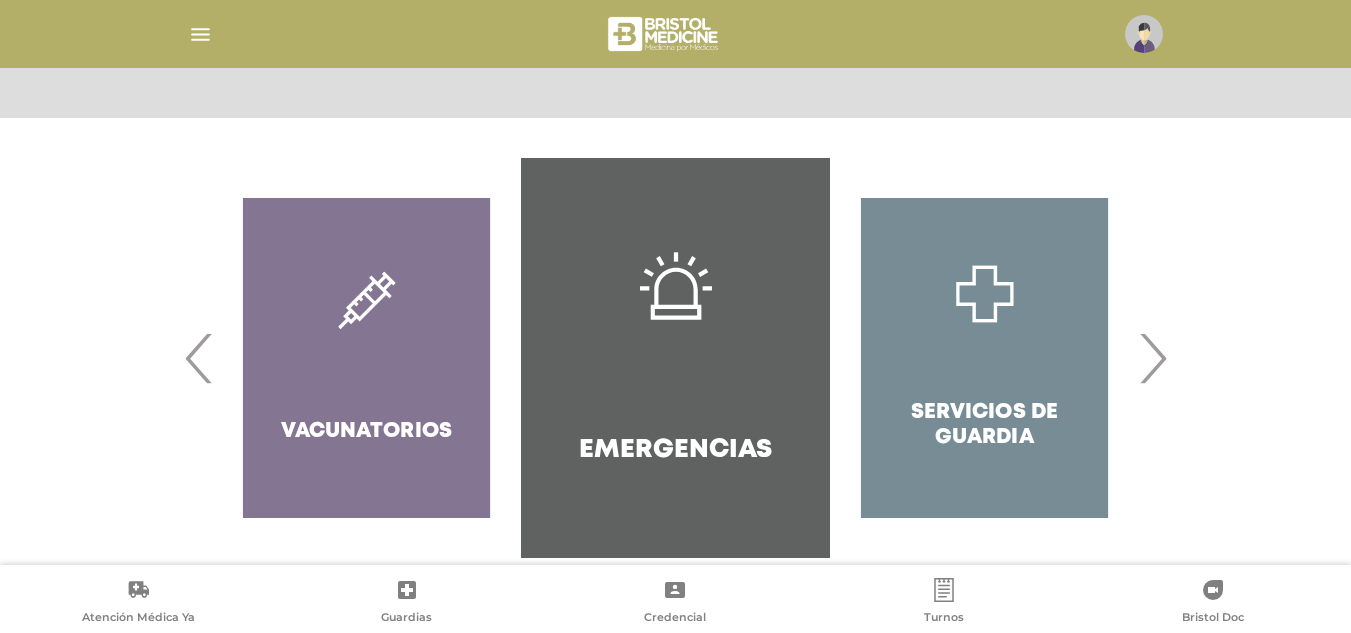 scroll, scrollTop: 394, scrollLeft: 0, axis: vertical 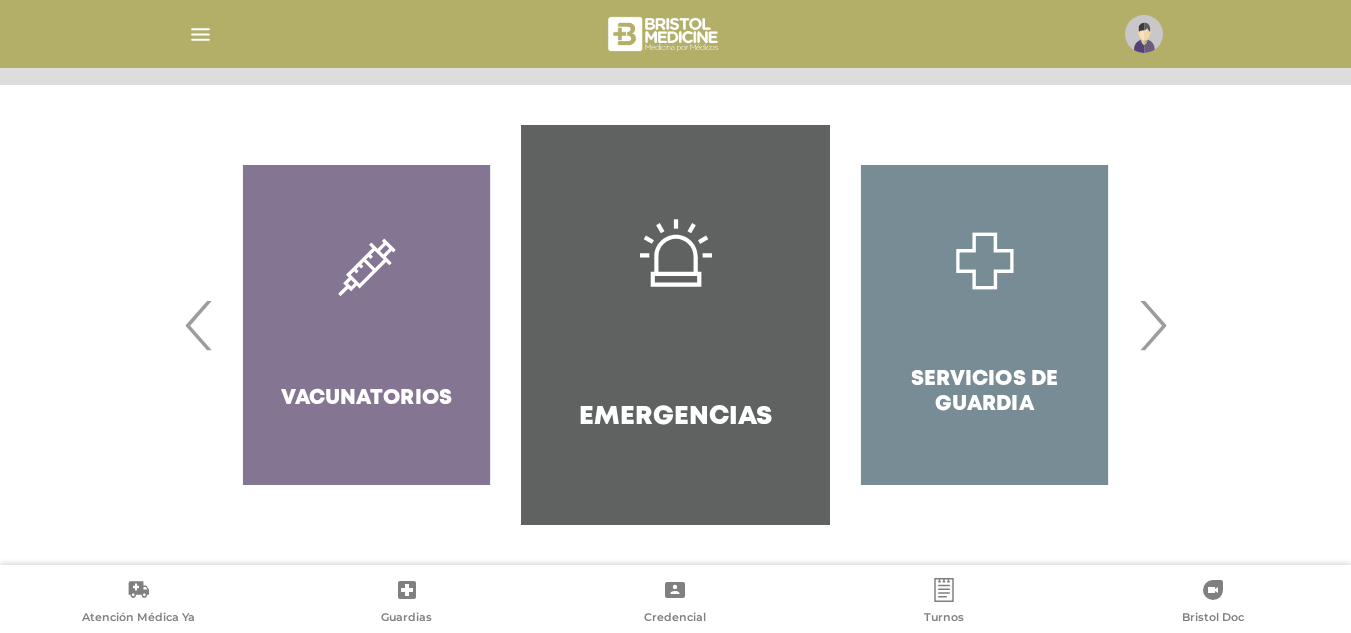 click on "›" at bounding box center (1152, 325) 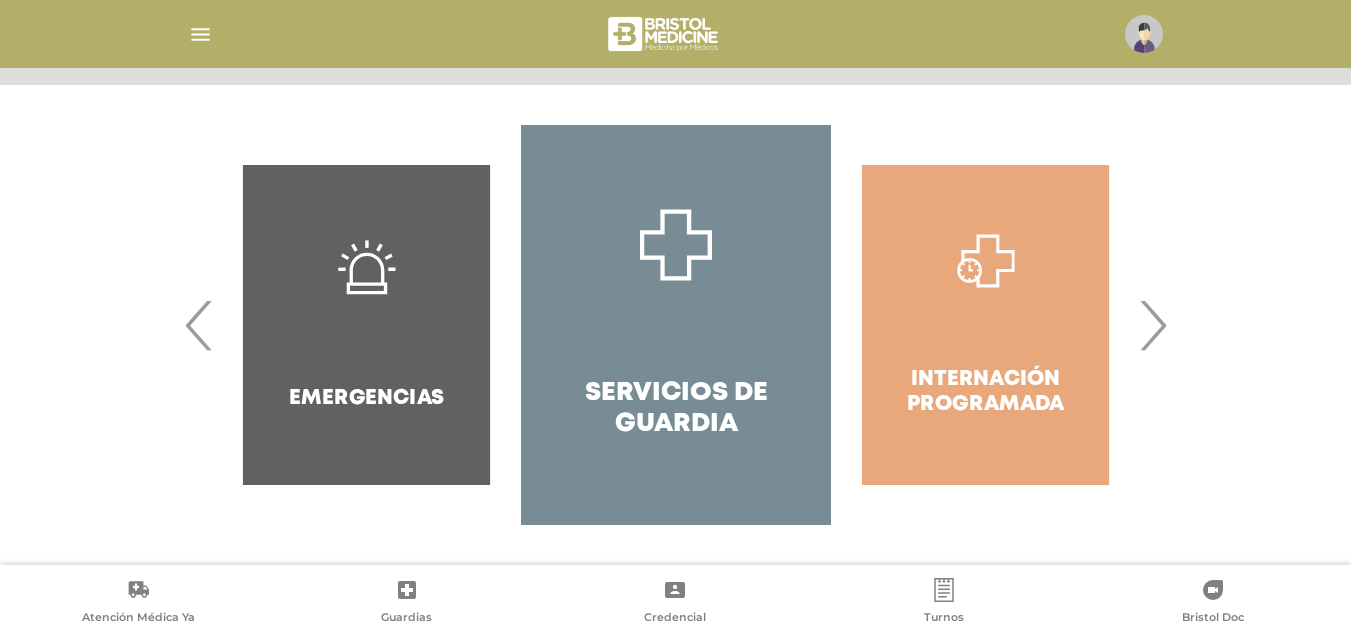 click on "›" at bounding box center (1152, 325) 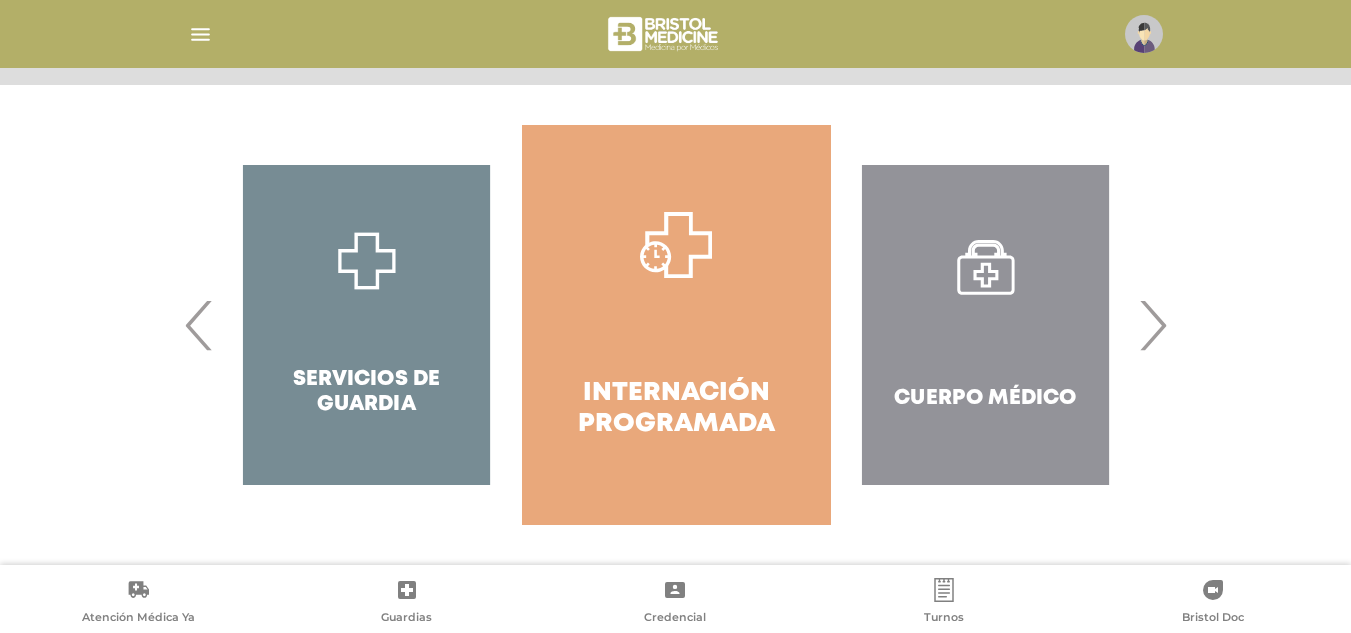 click on "Cuerpo Médico" at bounding box center [985, 325] 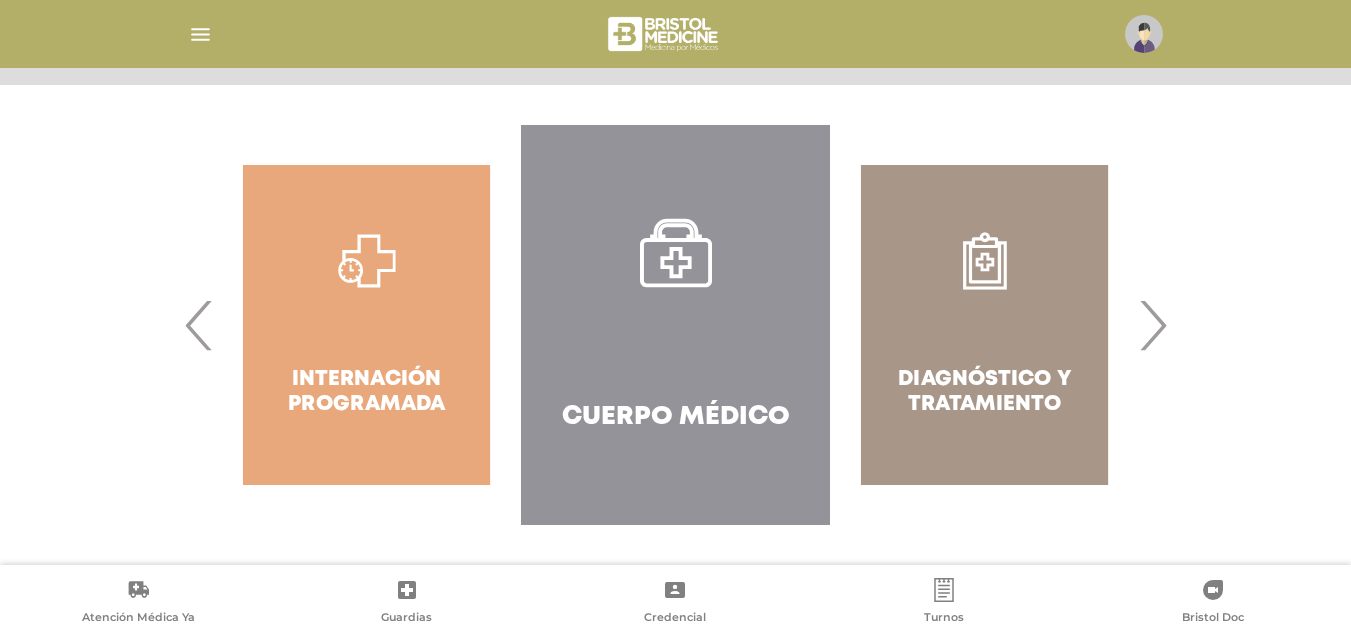 click on "Cuerpo Médico" at bounding box center (675, 325) 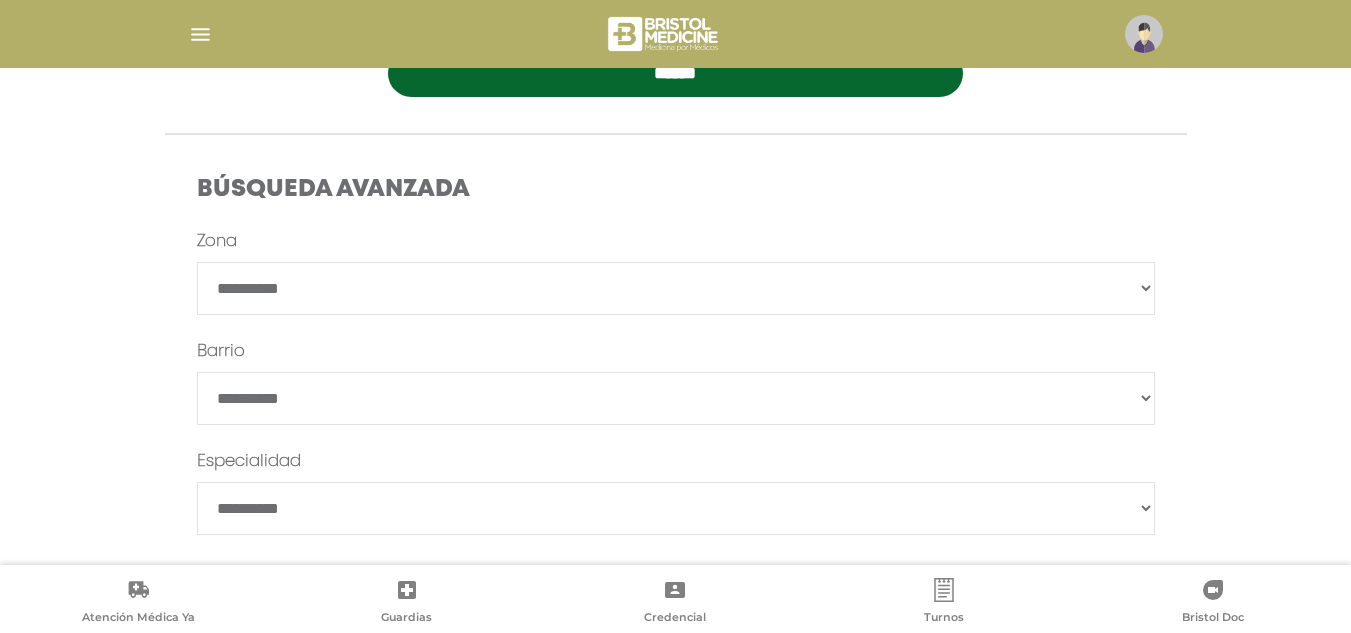 scroll, scrollTop: 600, scrollLeft: 0, axis: vertical 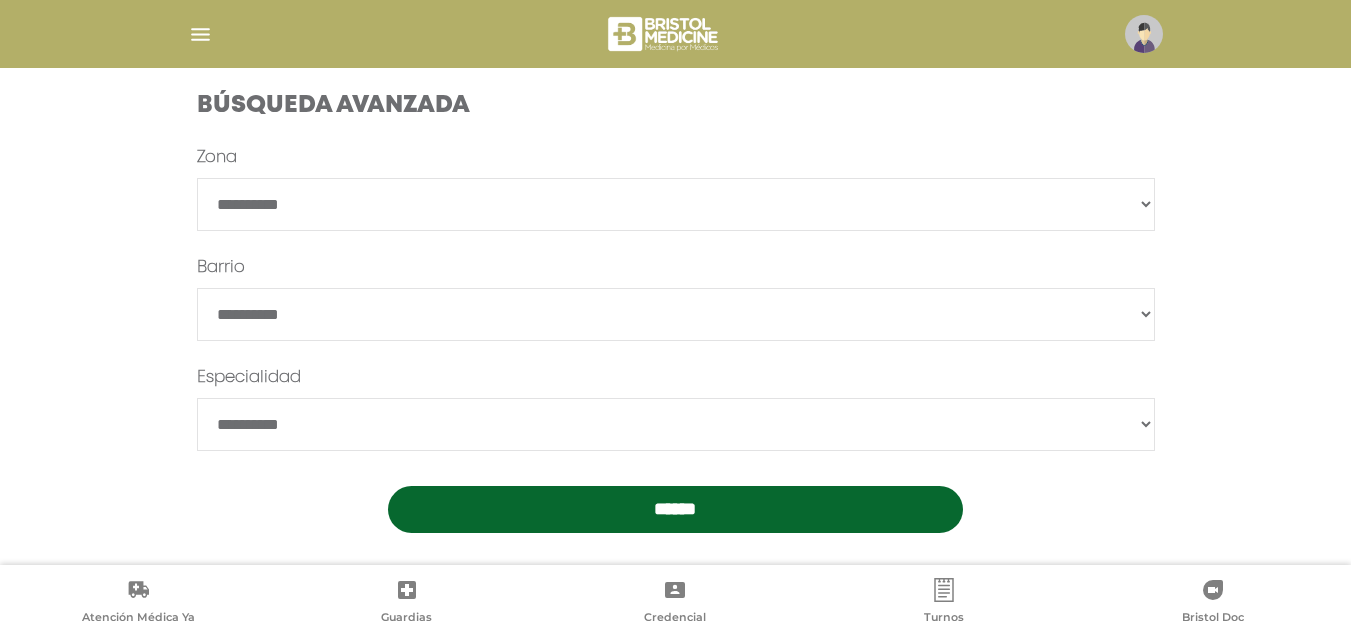 click on "**********" at bounding box center [676, 356] 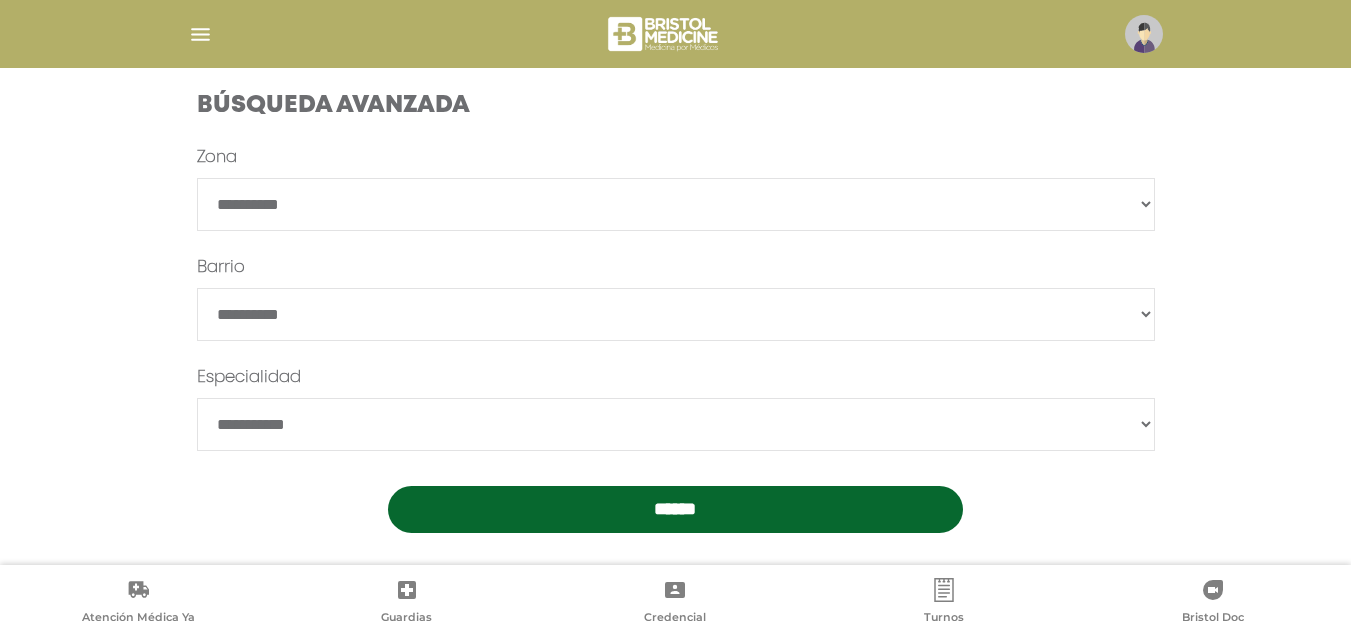 click on "**********" at bounding box center [676, 424] 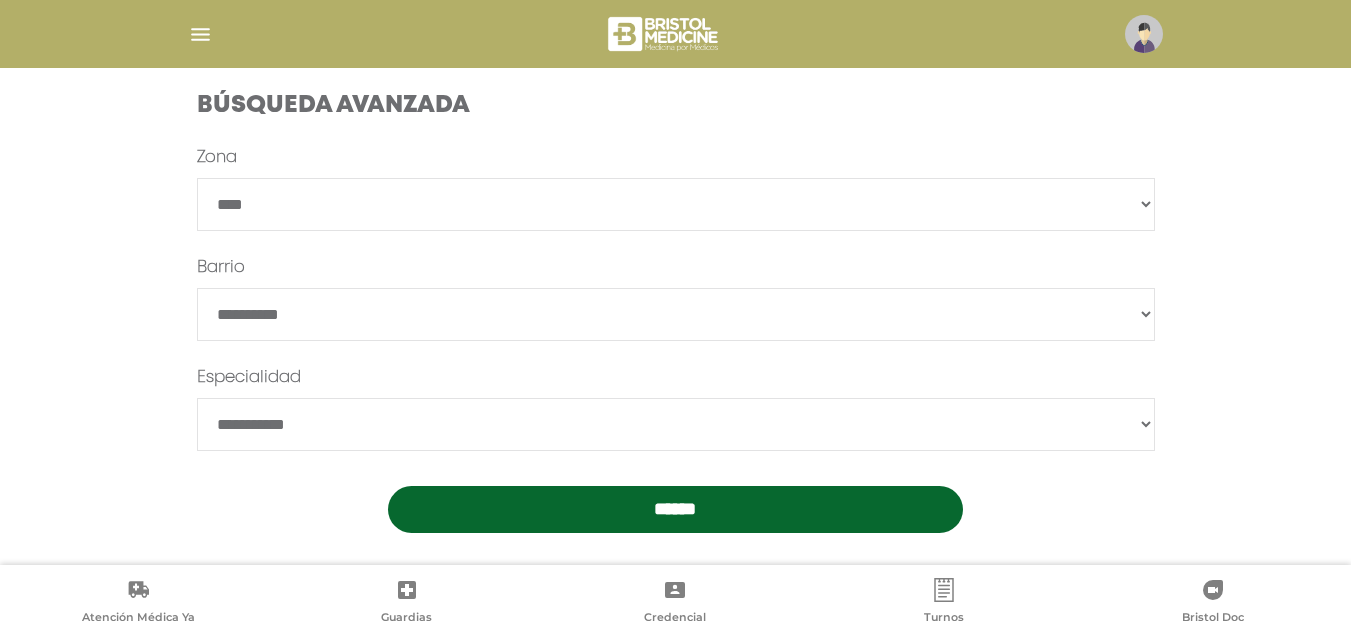 click on "**********" at bounding box center (676, 204) 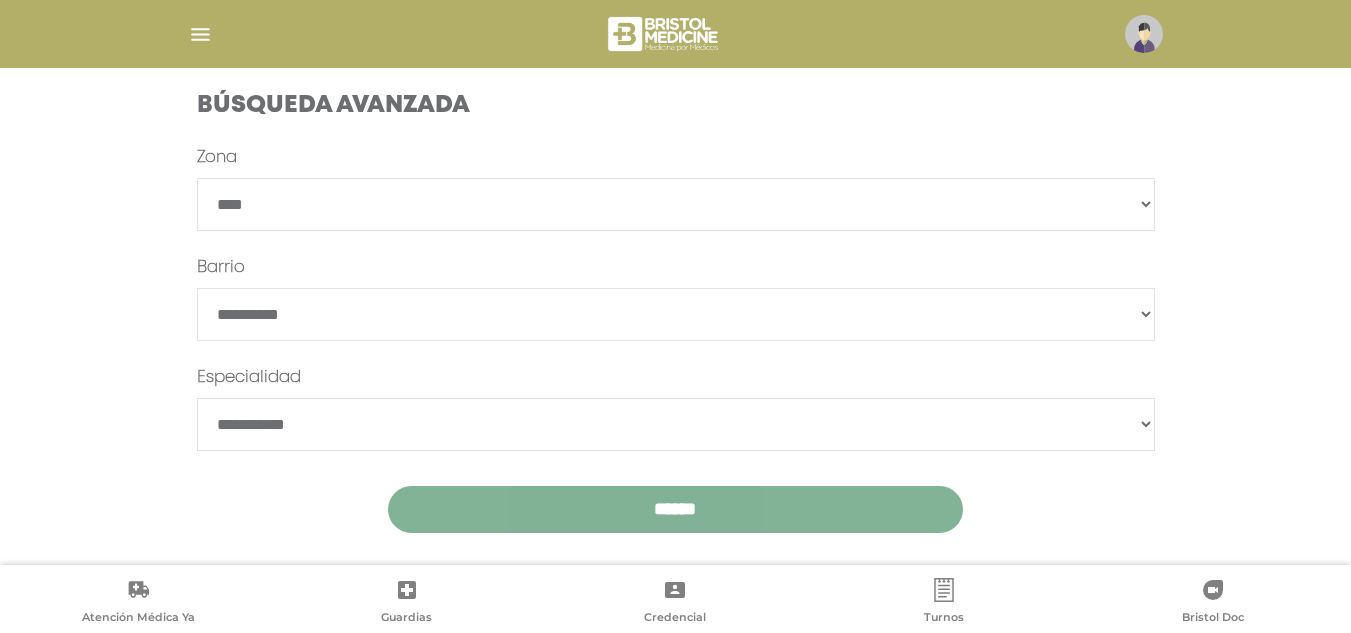 click on "******" at bounding box center [675, 509] 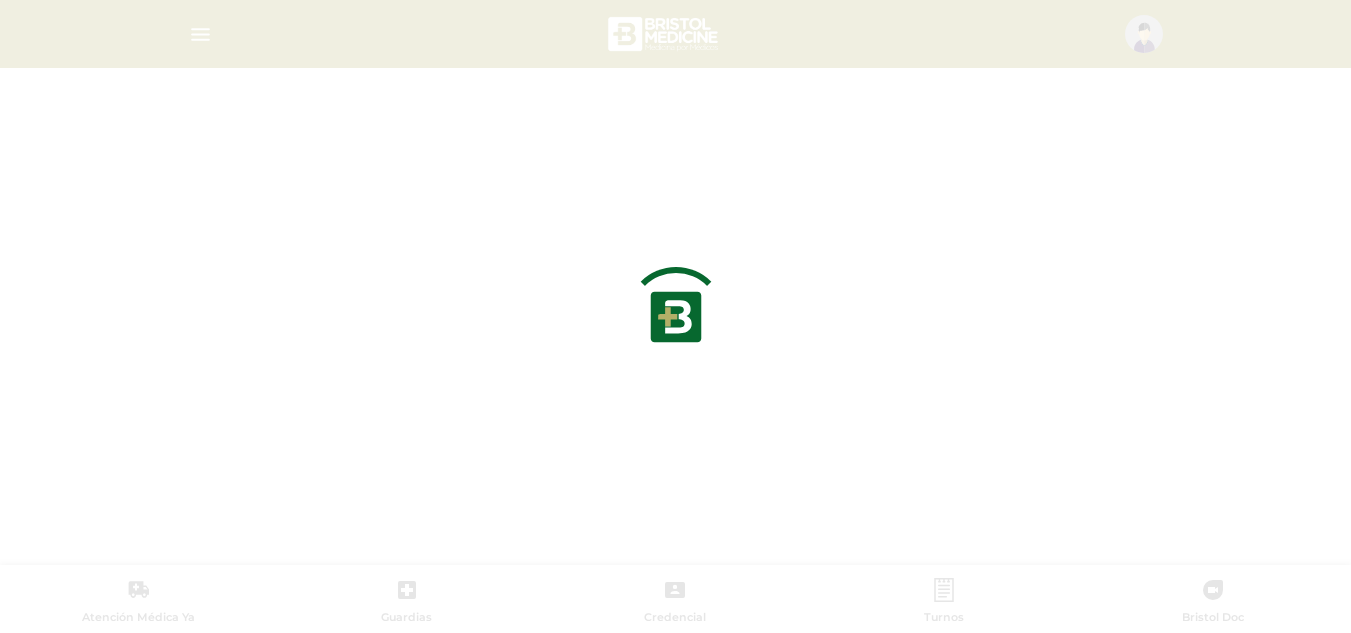 scroll, scrollTop: 0, scrollLeft: 0, axis: both 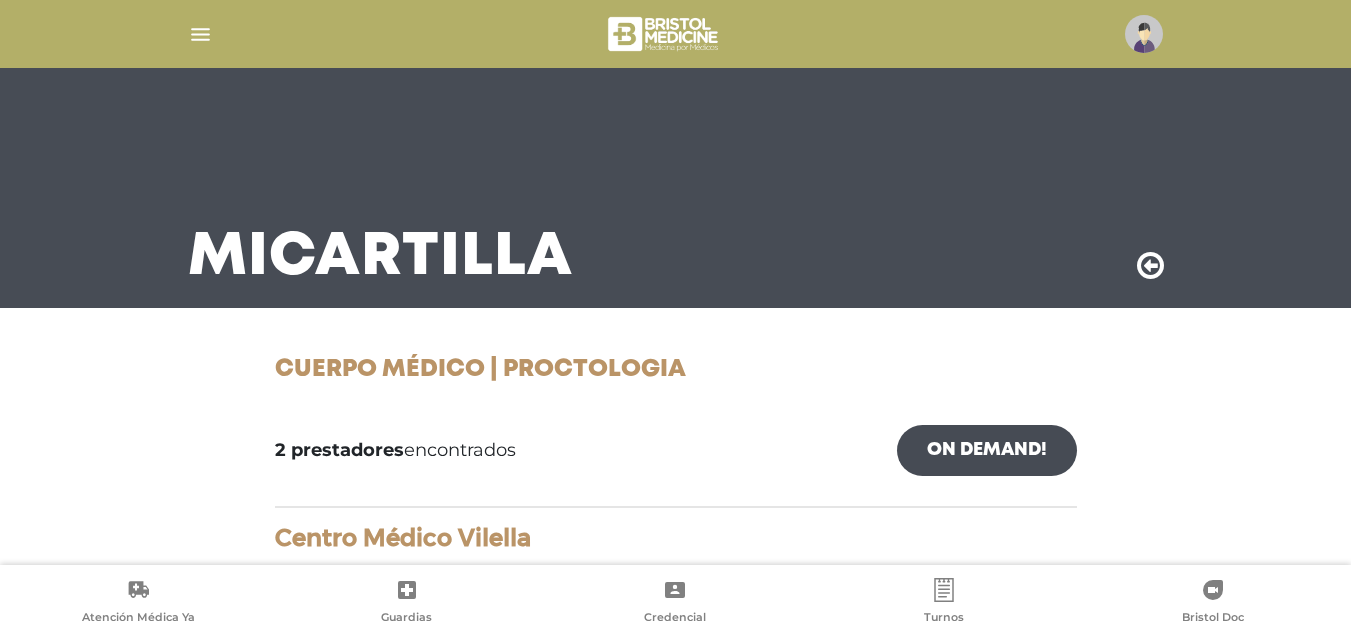 drag, startPoint x: 0, startPoint y: 0, endPoint x: 637, endPoint y: 510, distance: 816.008 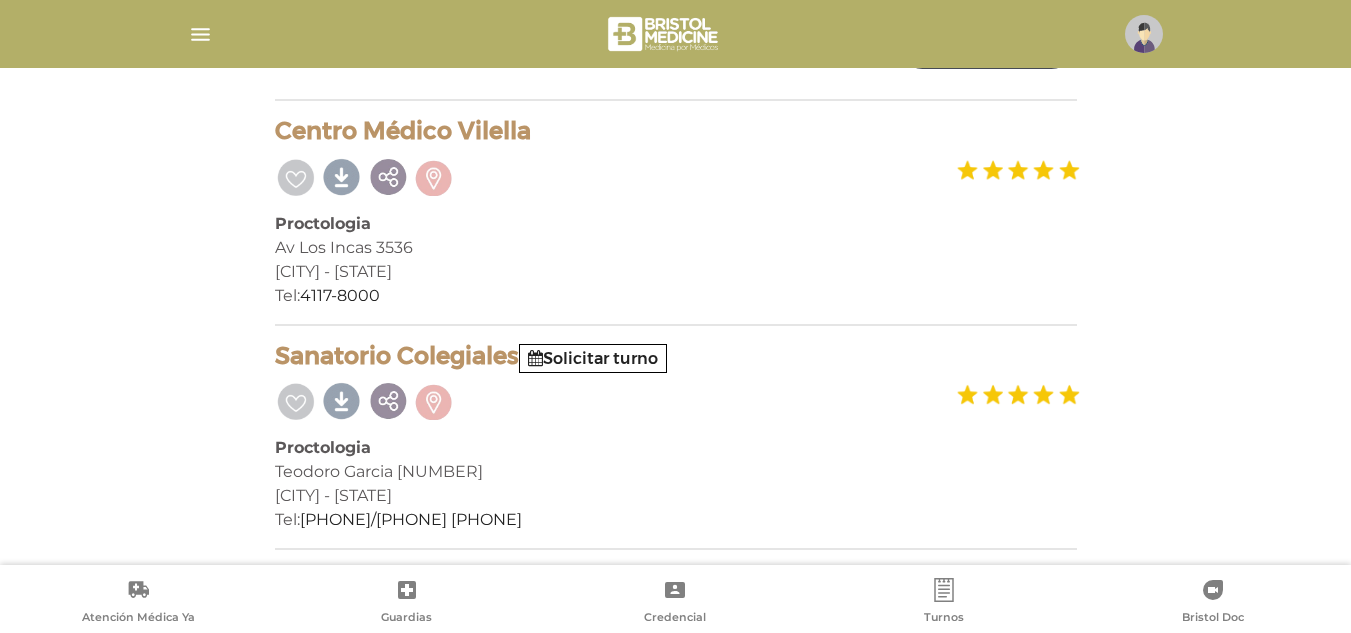 scroll, scrollTop: 408, scrollLeft: 0, axis: vertical 